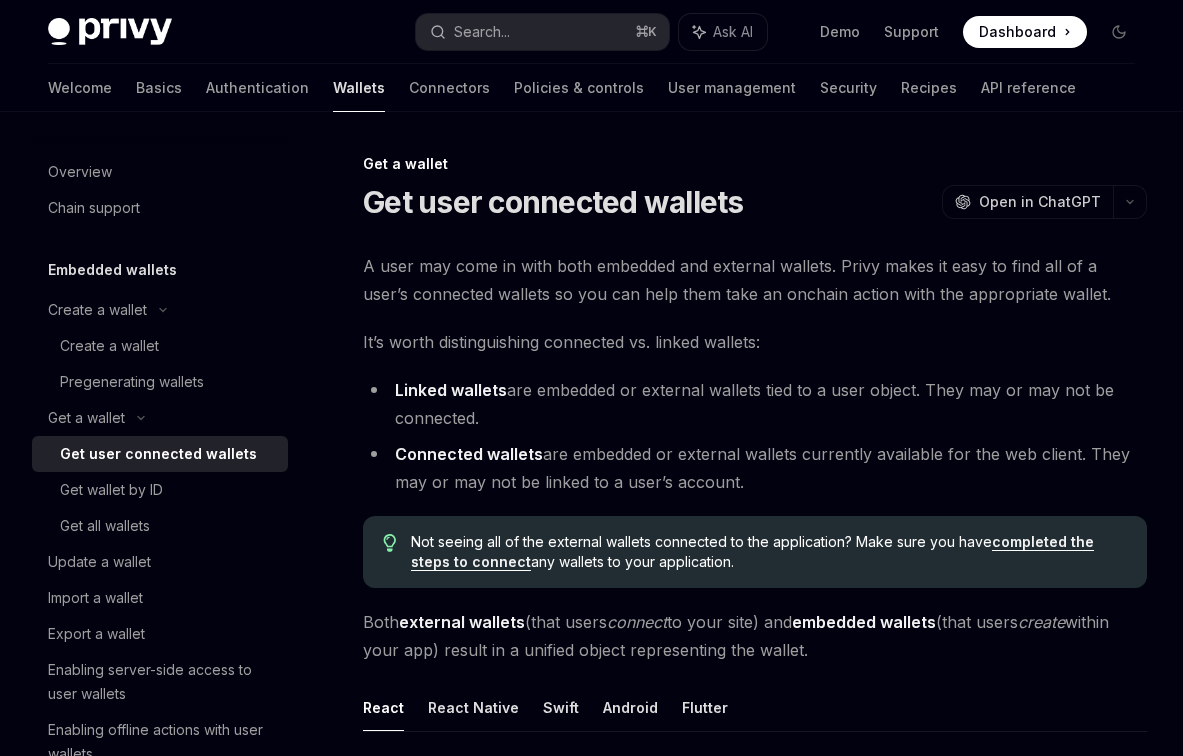 scroll, scrollTop: 1344, scrollLeft: 0, axis: vertical 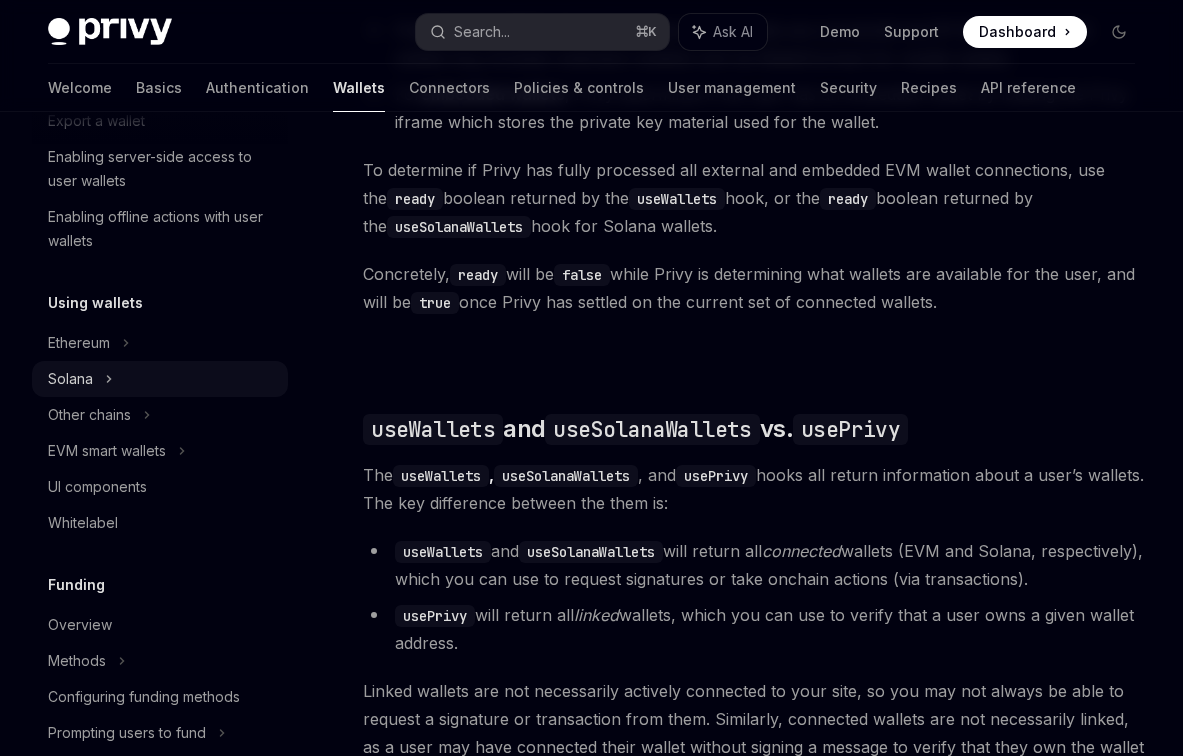 click on "Solana" at bounding box center [160, -95] 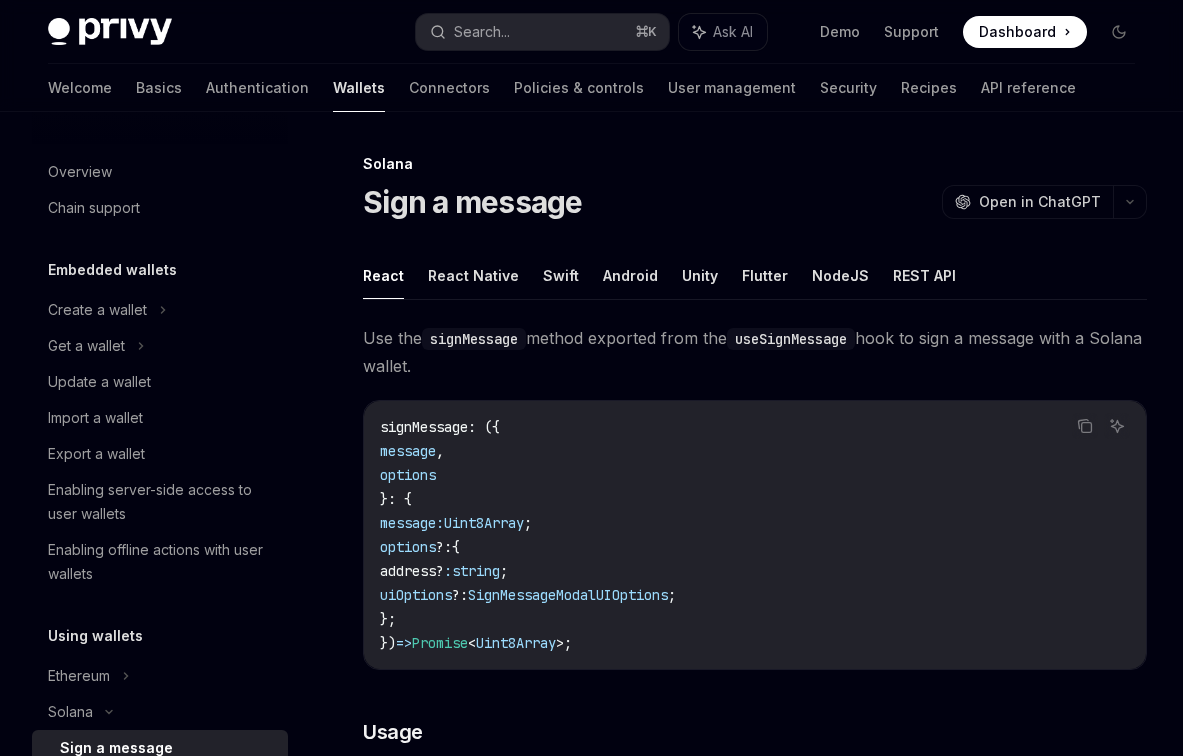 scroll, scrollTop: 0, scrollLeft: 0, axis: both 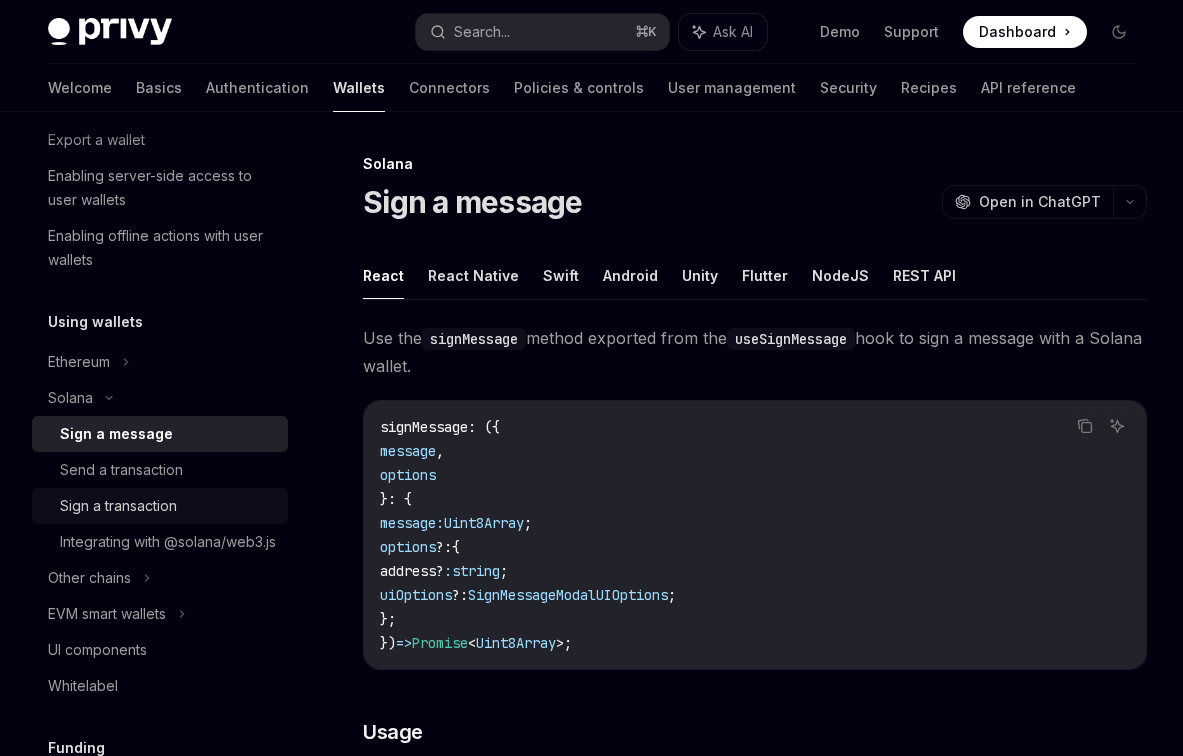 click on "Sign a transaction" at bounding box center [118, 506] 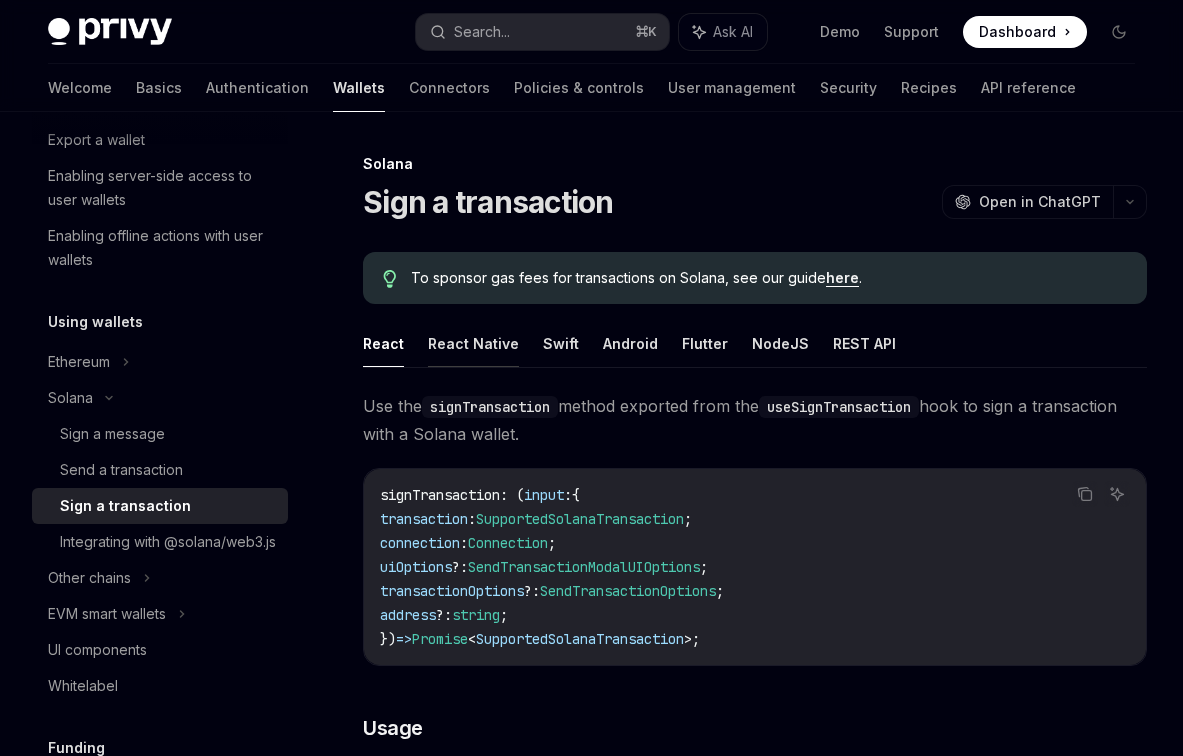 click on "React Native" at bounding box center [473, 343] 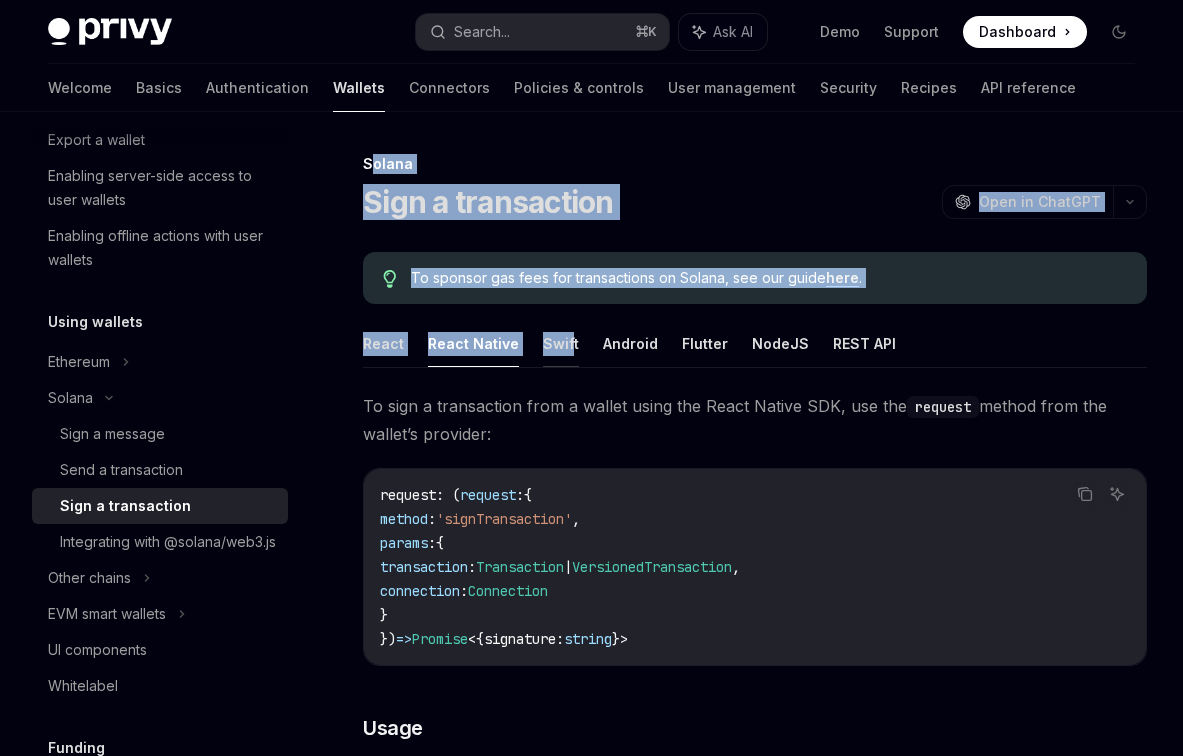 drag, startPoint x: 375, startPoint y: 159, endPoint x: 566, endPoint y: 354, distance: 272.9579 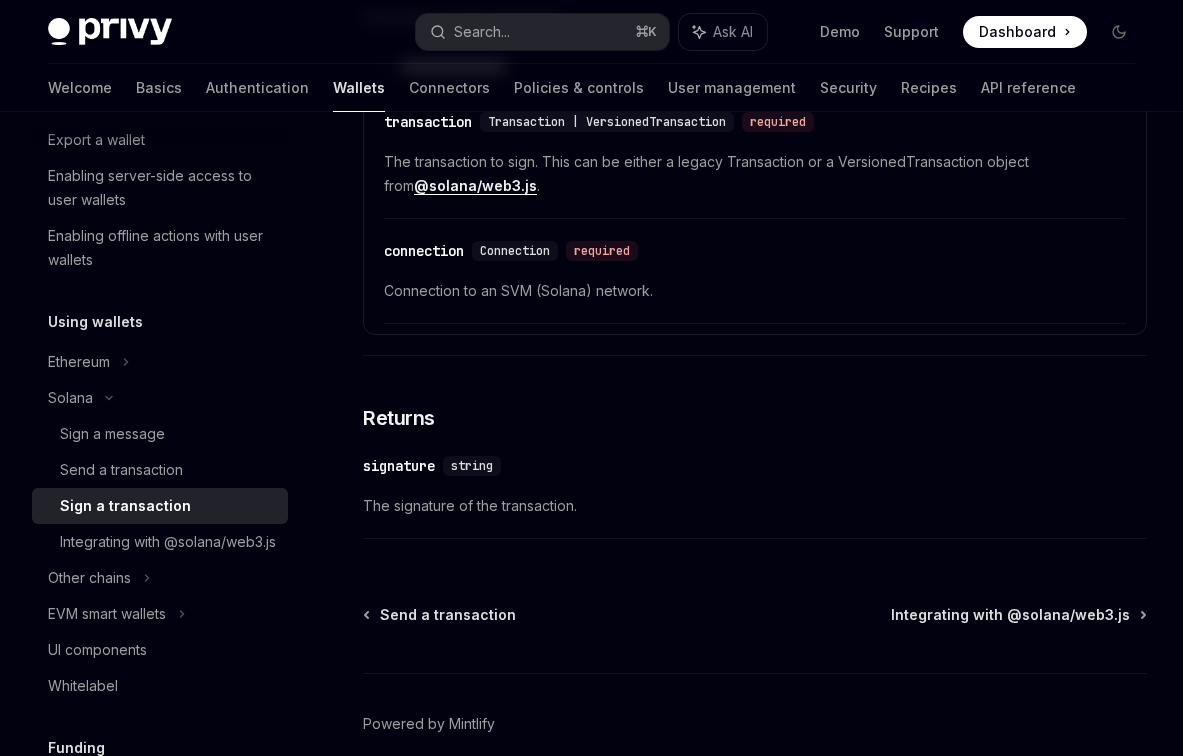 scroll, scrollTop: 1718, scrollLeft: 0, axis: vertical 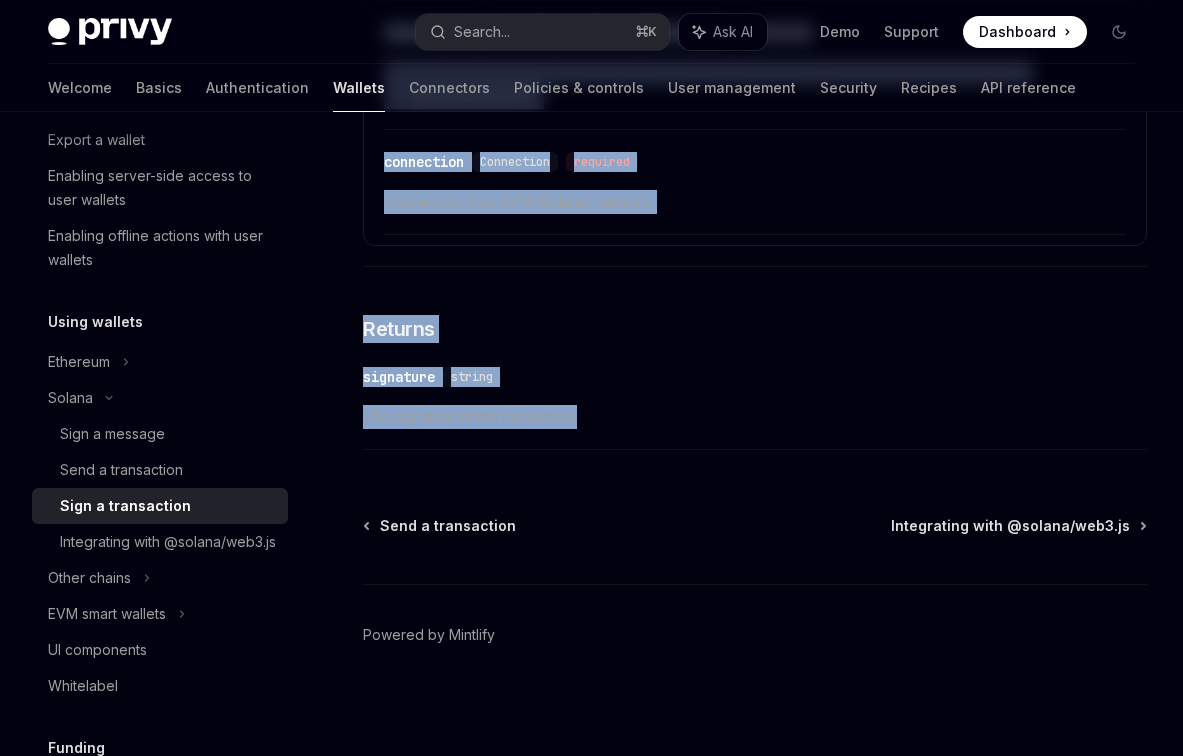 click on "The signature of the transaction." at bounding box center (755, 417) 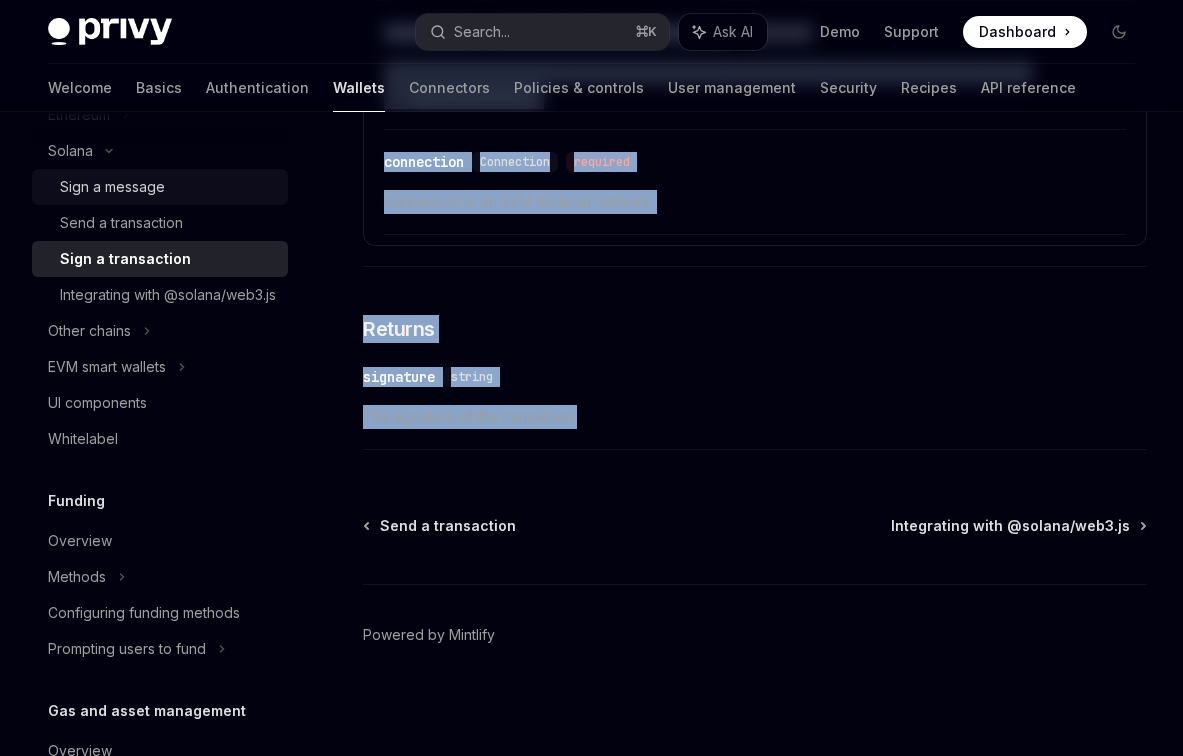 scroll, scrollTop: 608, scrollLeft: 0, axis: vertical 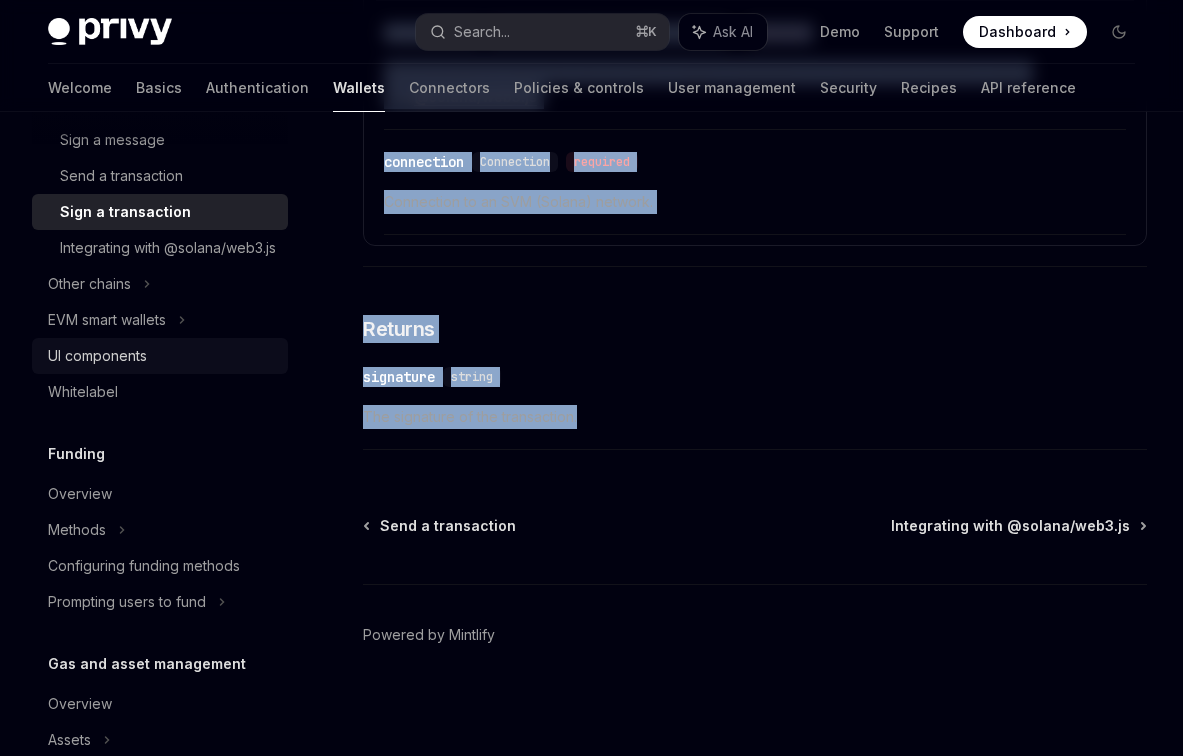 click on "UI components" at bounding box center [162, 356] 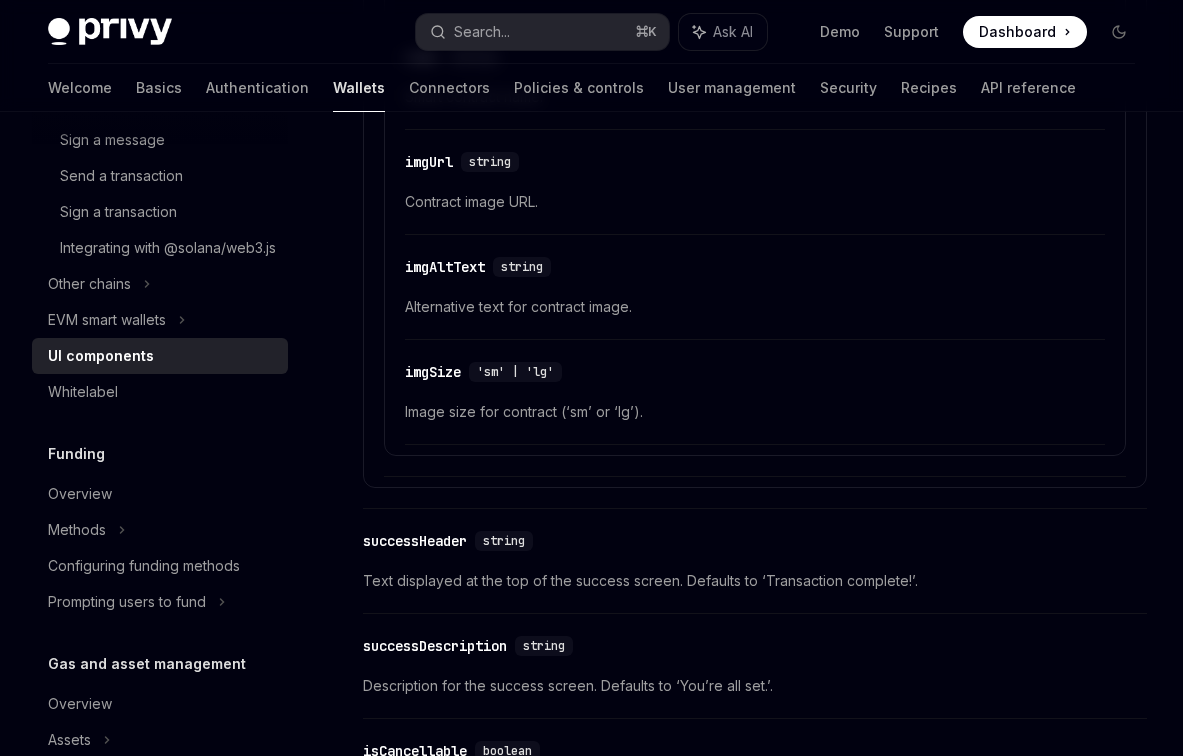 scroll, scrollTop: 3795, scrollLeft: 0, axis: vertical 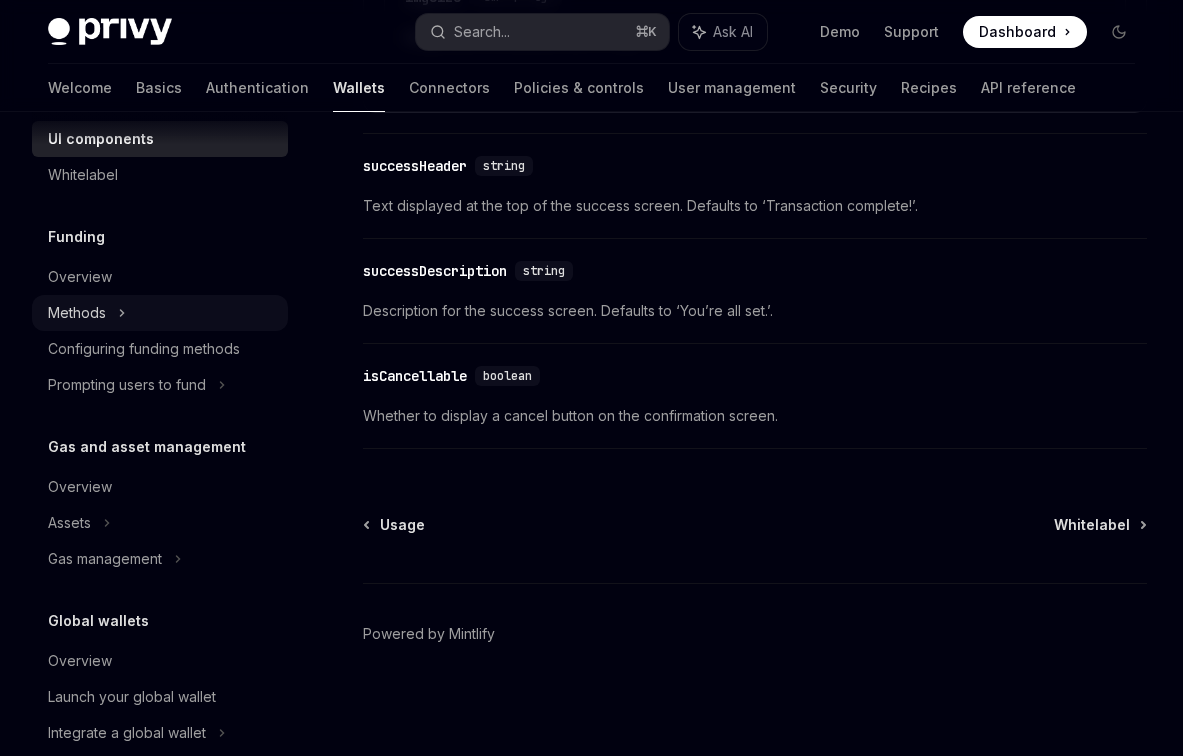 click on "Methods" at bounding box center (86, -479) 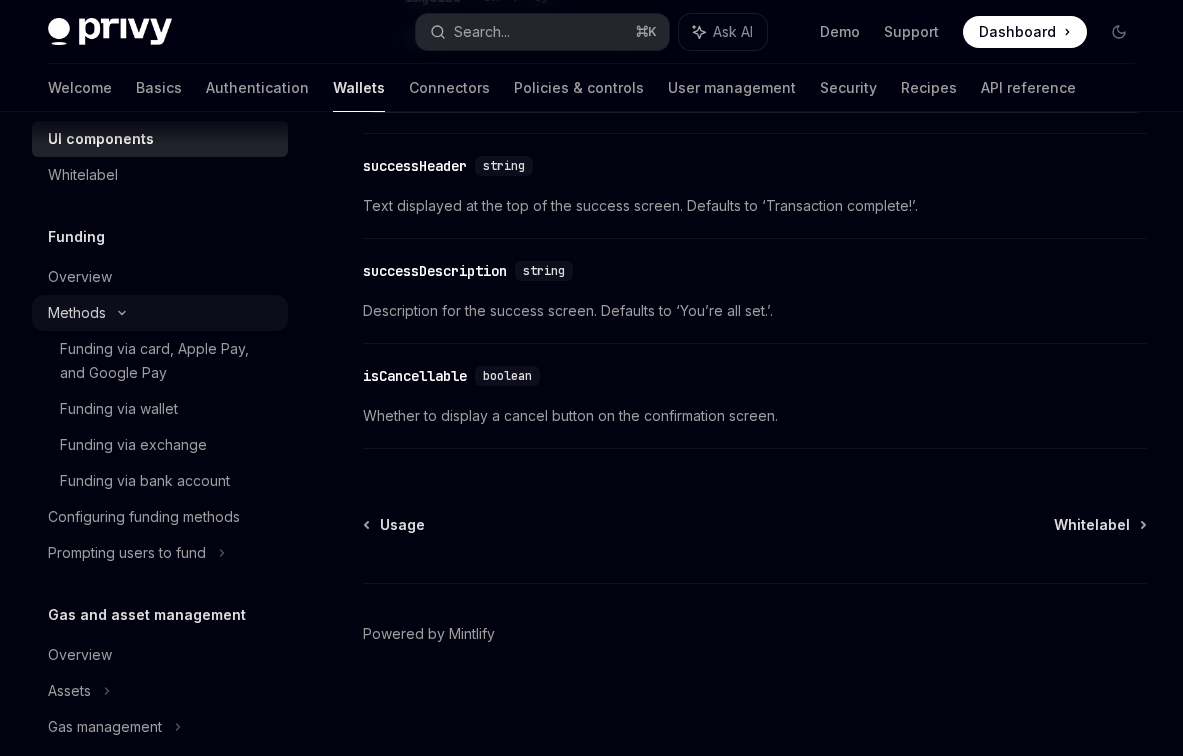 click on "Methods" at bounding box center [86, -479] 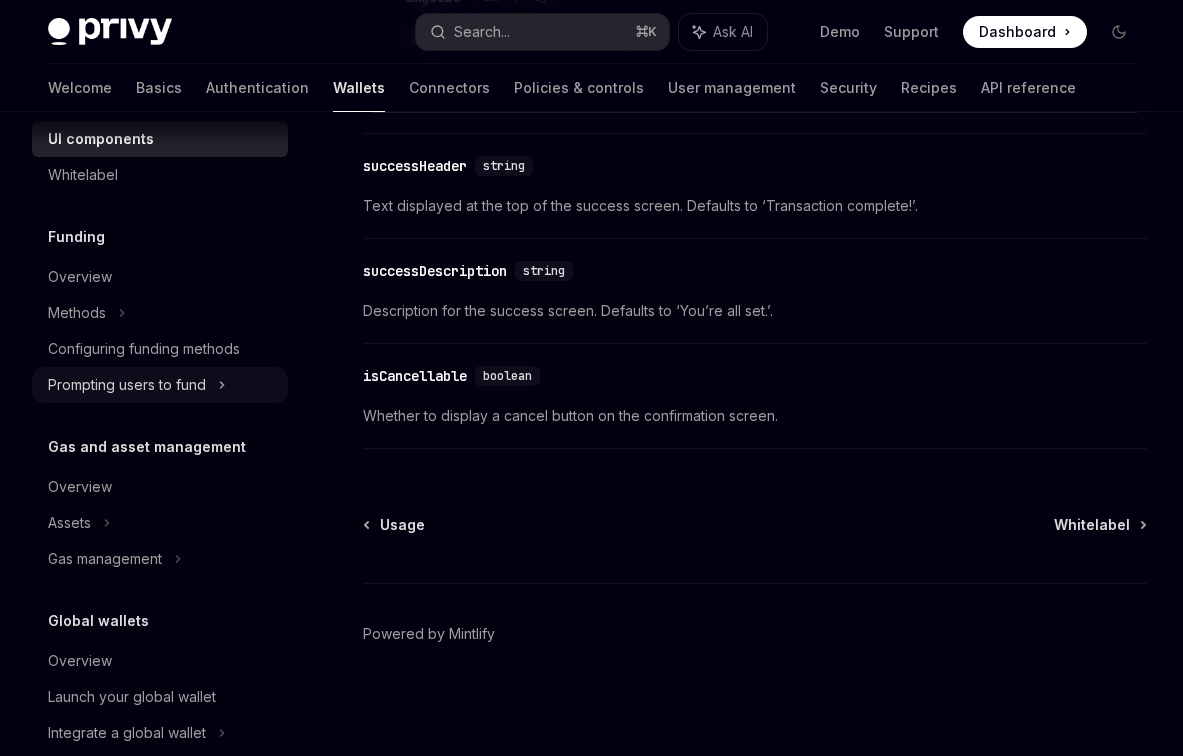 click on "Prompting users to fund" at bounding box center (107, 103) 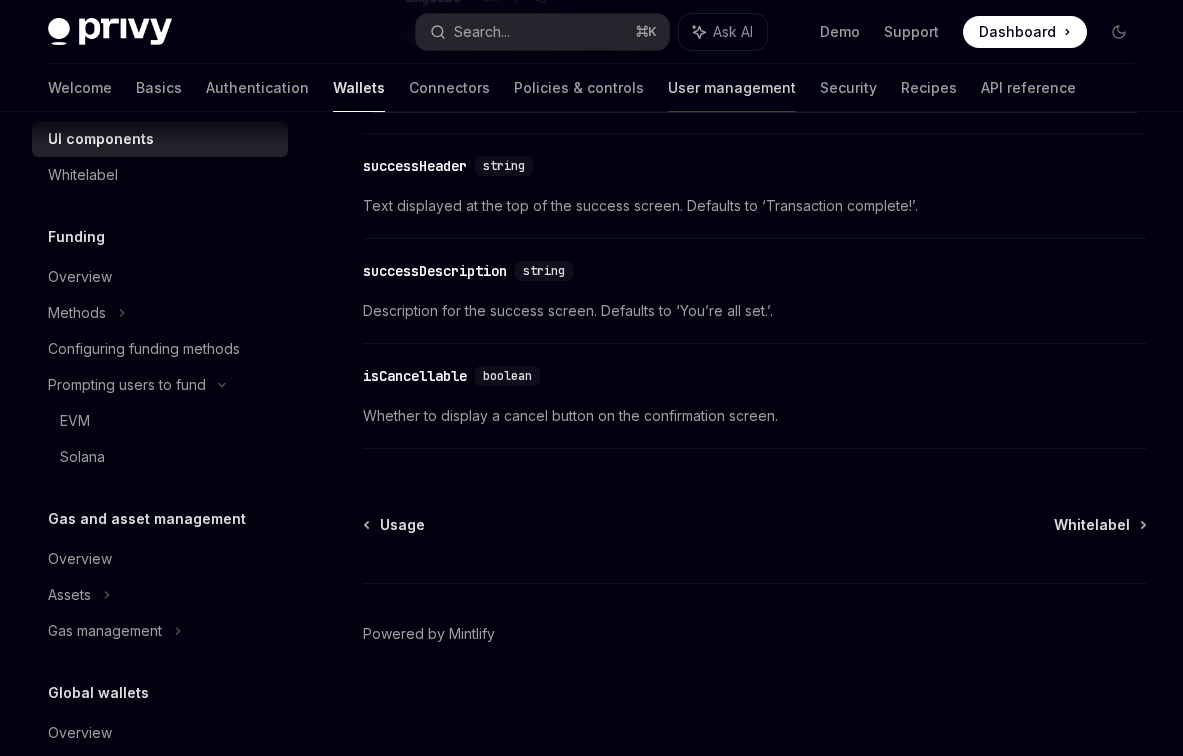 click on "User management" at bounding box center [732, 88] 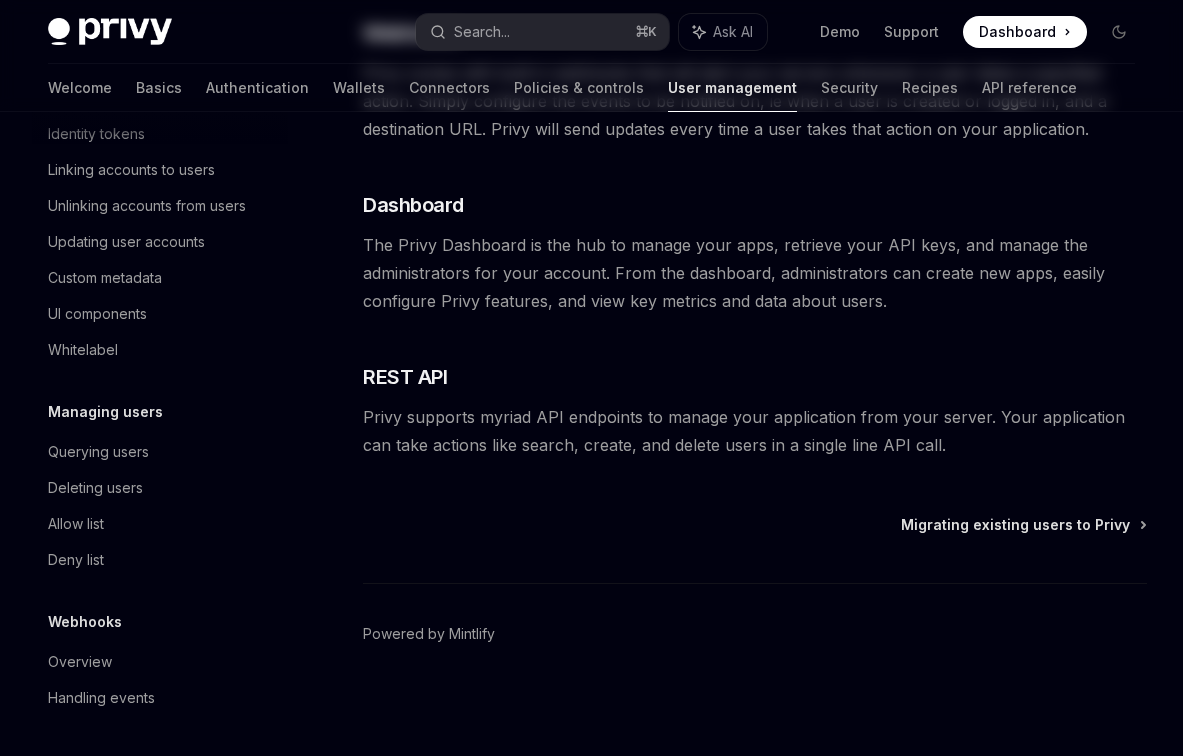 scroll, scrollTop: 0, scrollLeft: 0, axis: both 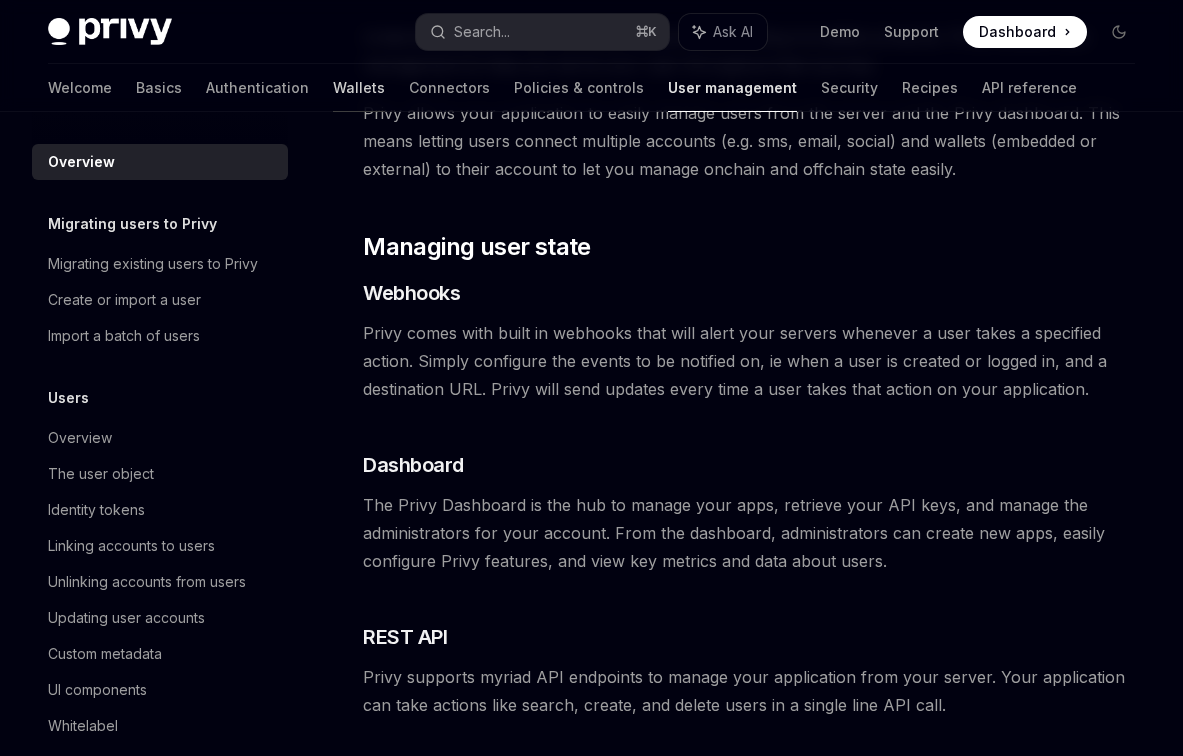 click on "Wallets" at bounding box center [359, 88] 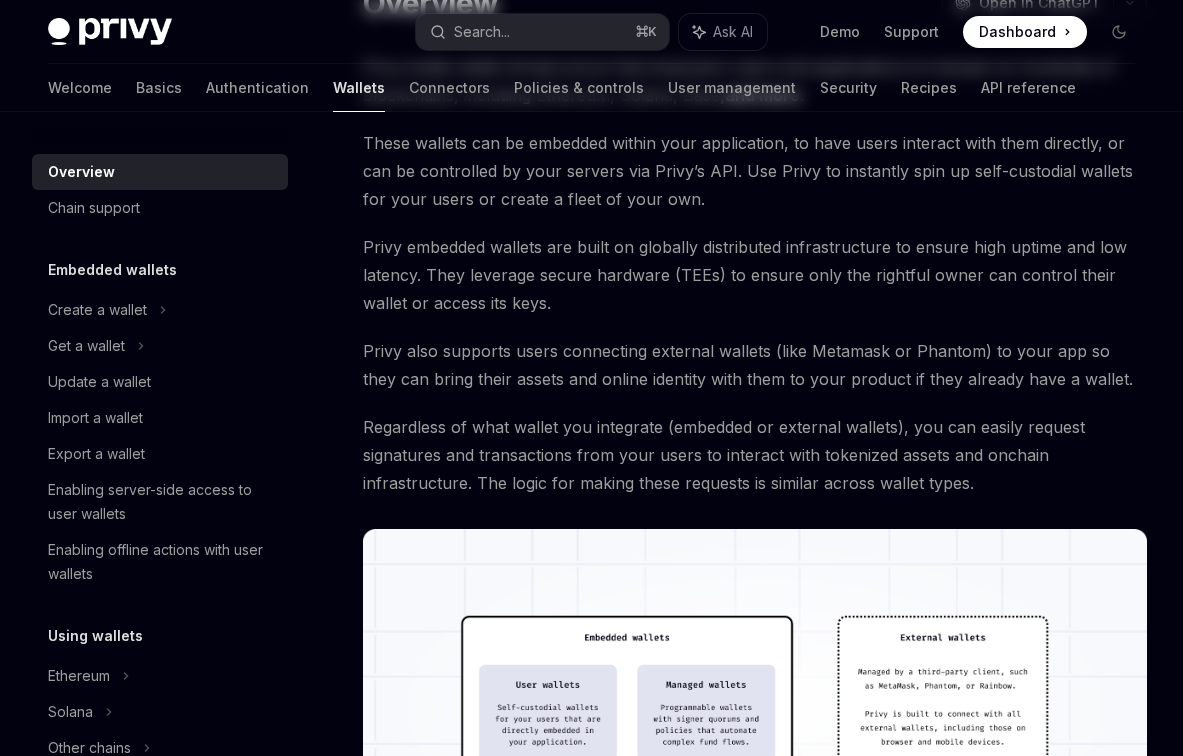 scroll, scrollTop: 0, scrollLeft: 0, axis: both 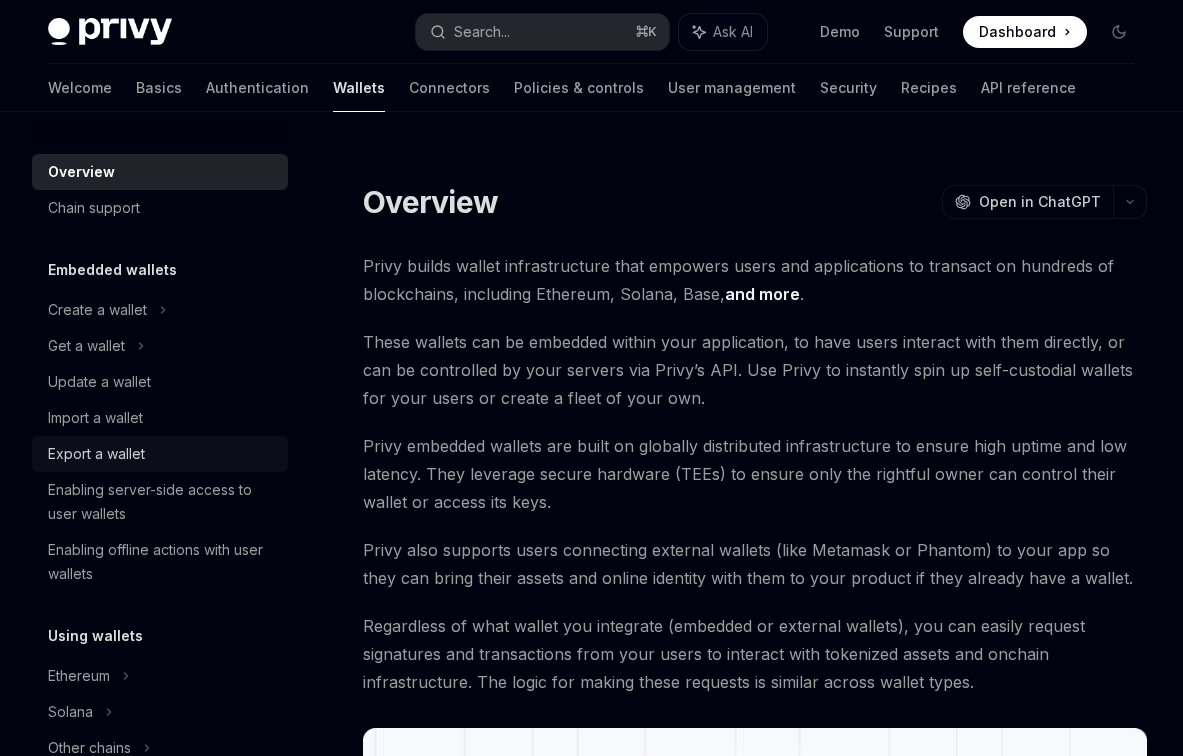 click on "Export a wallet" at bounding box center (96, 454) 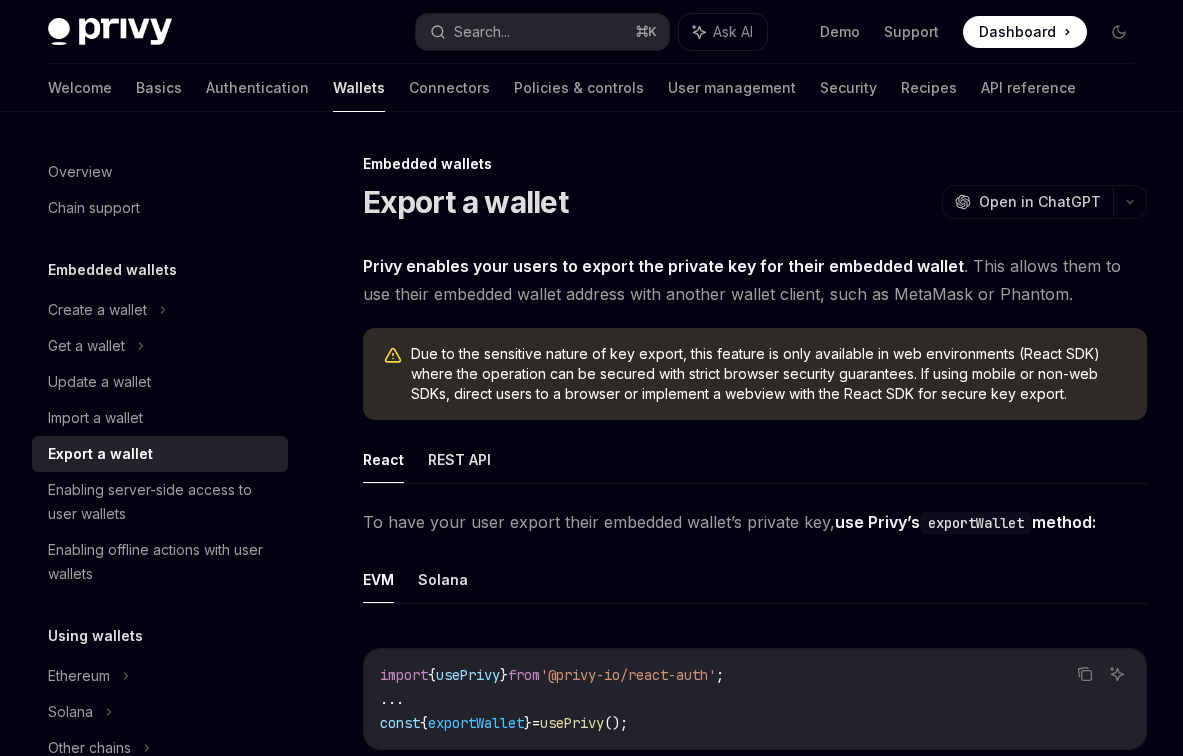 scroll, scrollTop: 230, scrollLeft: 0, axis: vertical 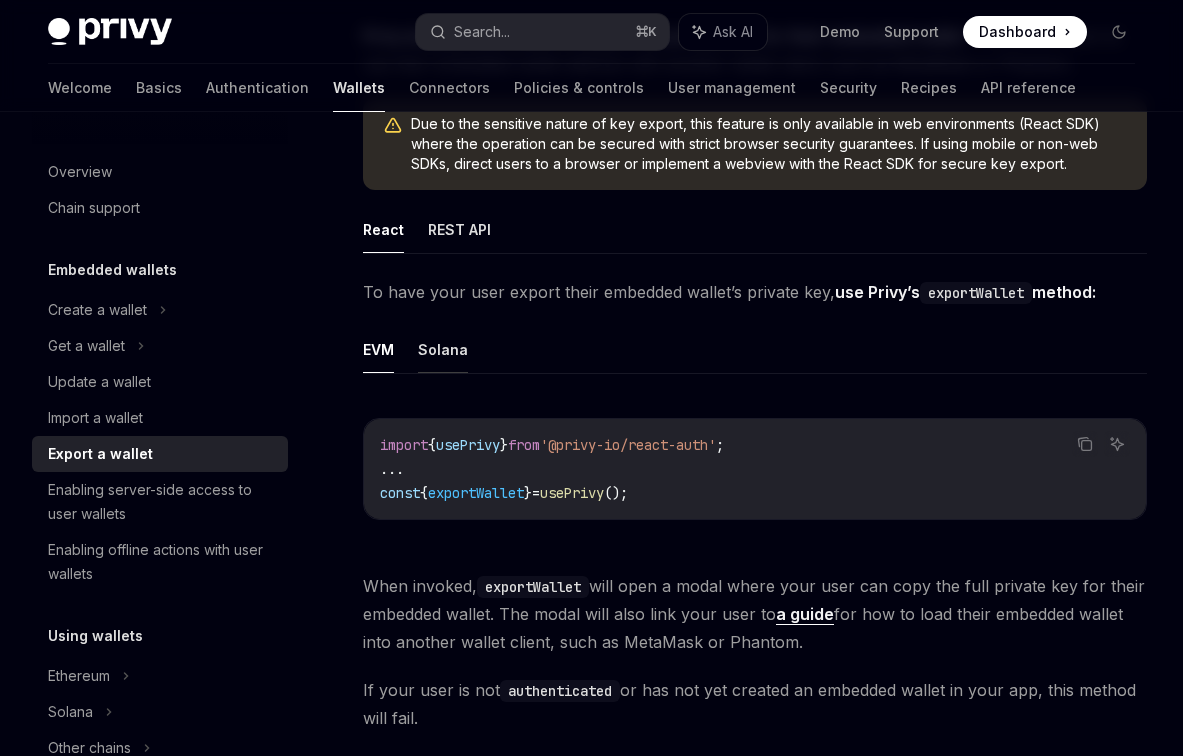 click on "Solana" at bounding box center (443, 349) 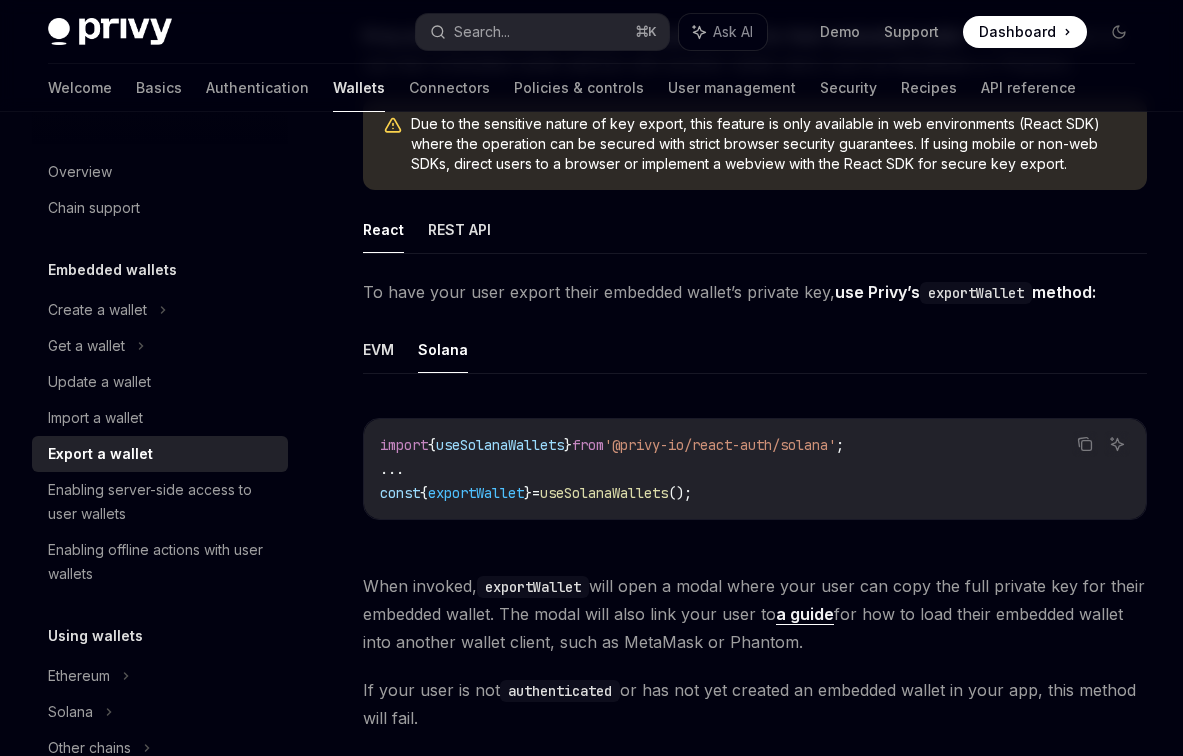 scroll, scrollTop: 571, scrollLeft: 0, axis: vertical 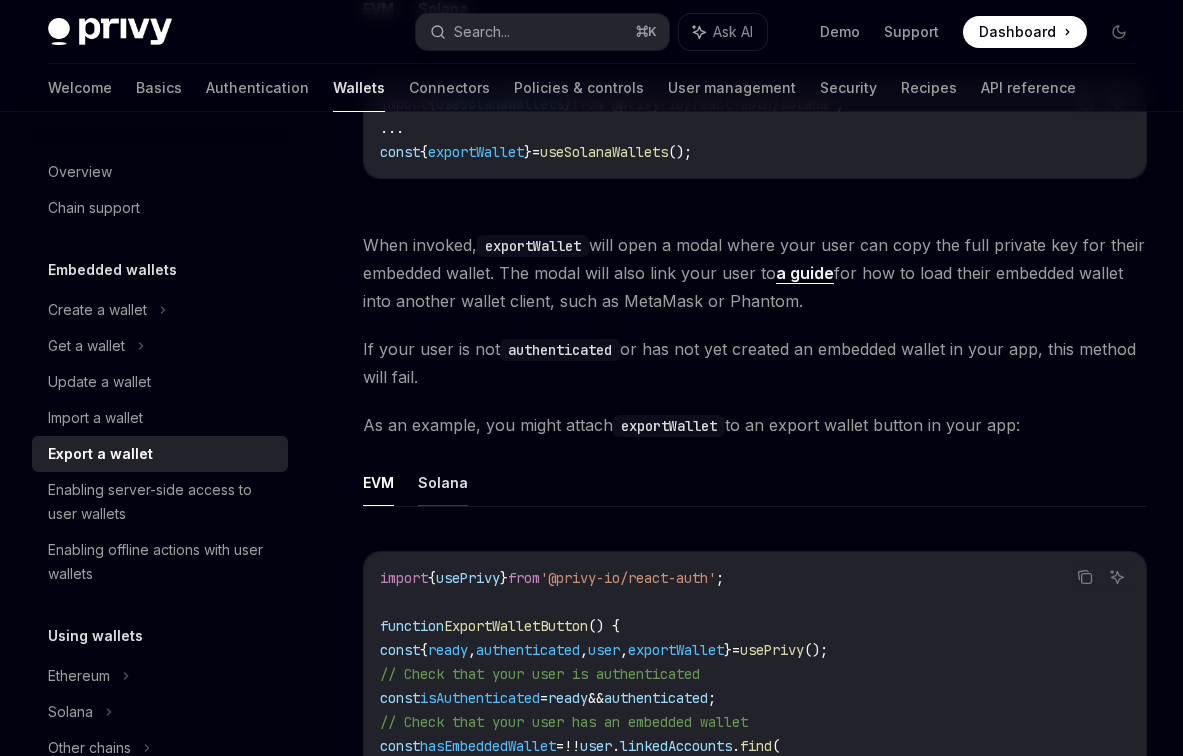 click on "Solana" at bounding box center [443, 482] 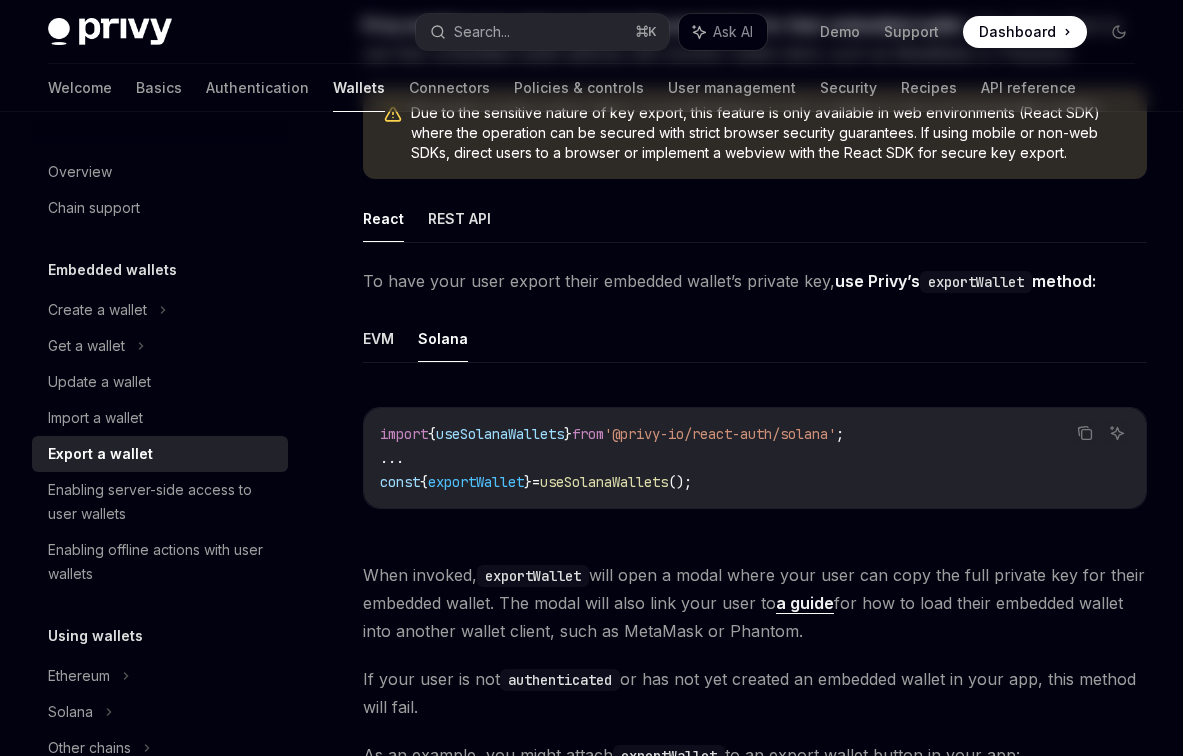 scroll, scrollTop: 0, scrollLeft: 0, axis: both 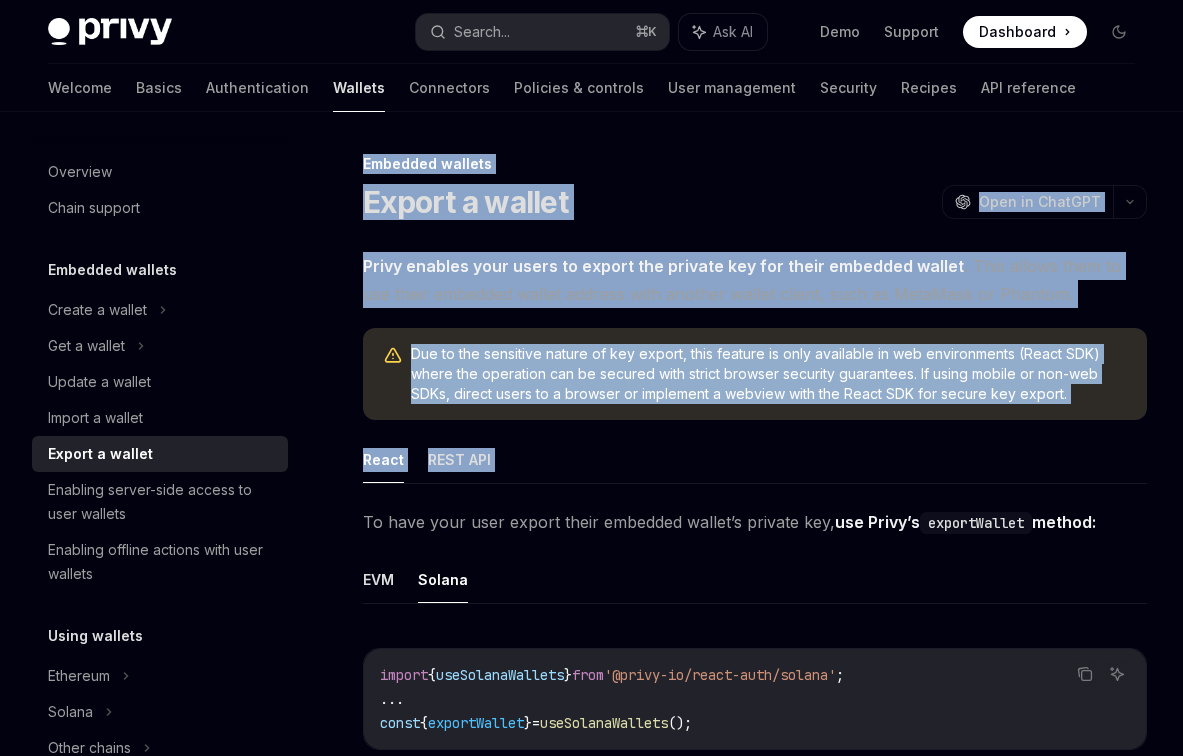 drag, startPoint x: 364, startPoint y: 159, endPoint x: 633, endPoint y: 491, distance: 427.29965 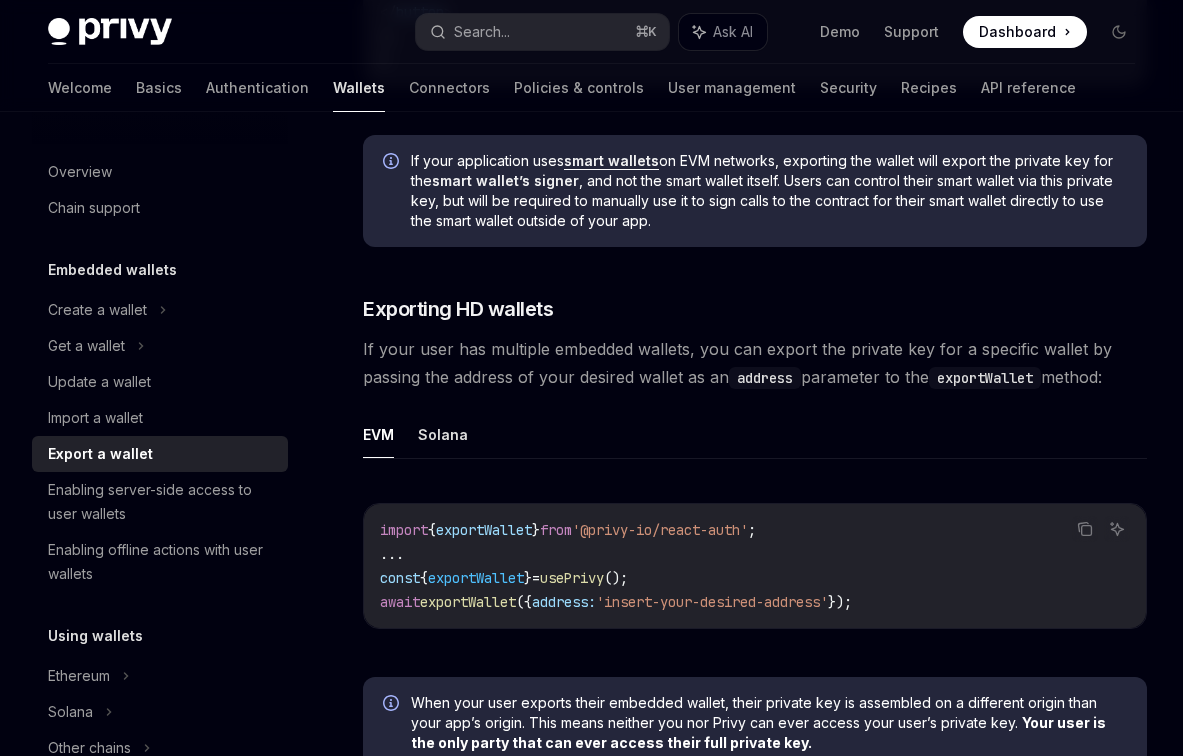 scroll, scrollTop: 1606, scrollLeft: 0, axis: vertical 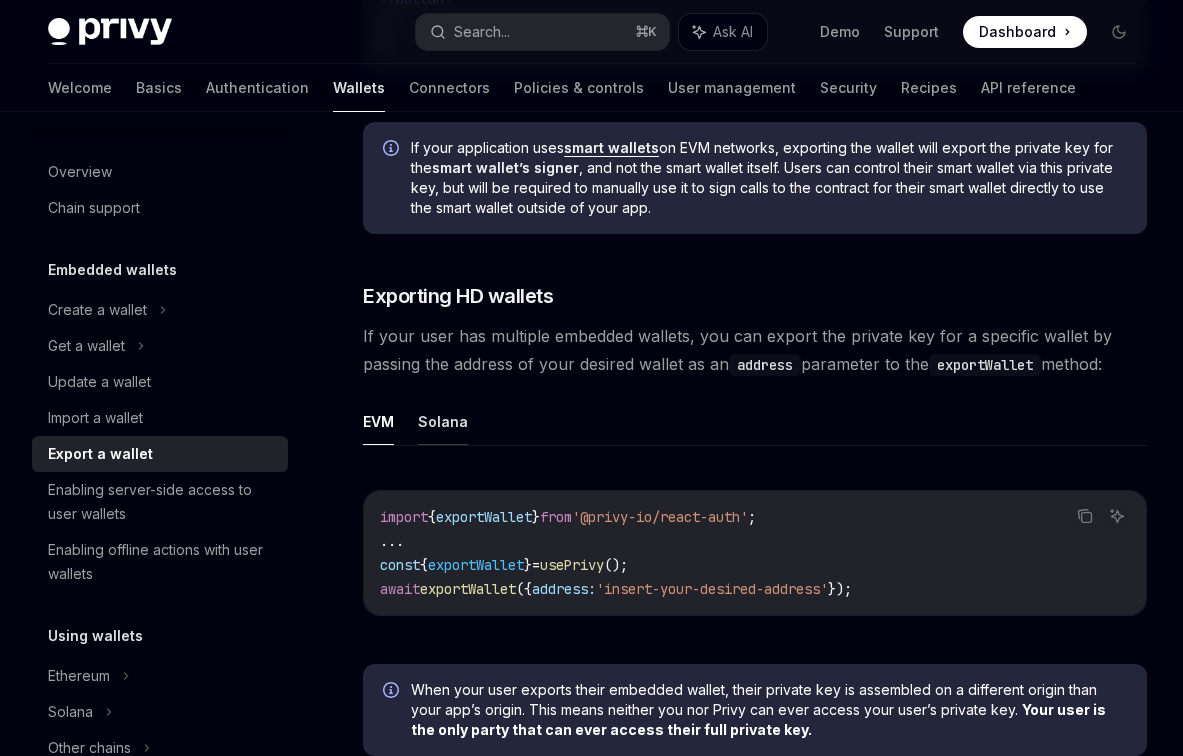 click on "Solana" at bounding box center (443, 421) 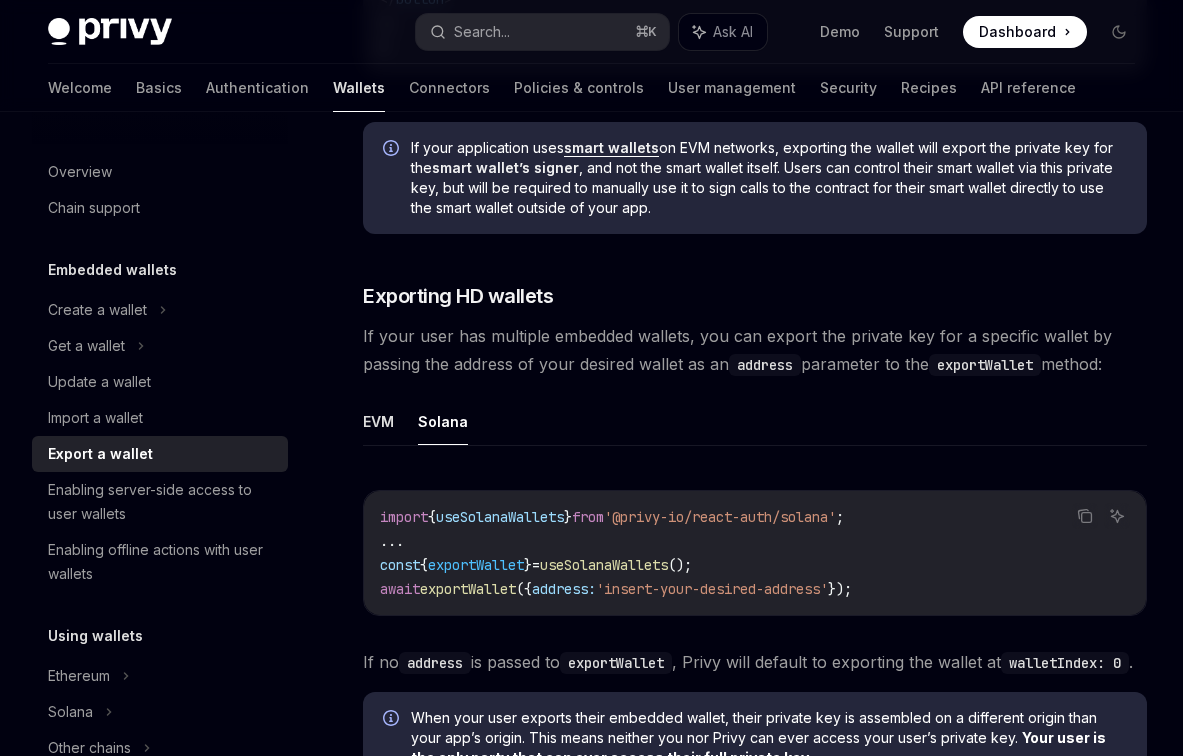 scroll, scrollTop: 1975, scrollLeft: 0, axis: vertical 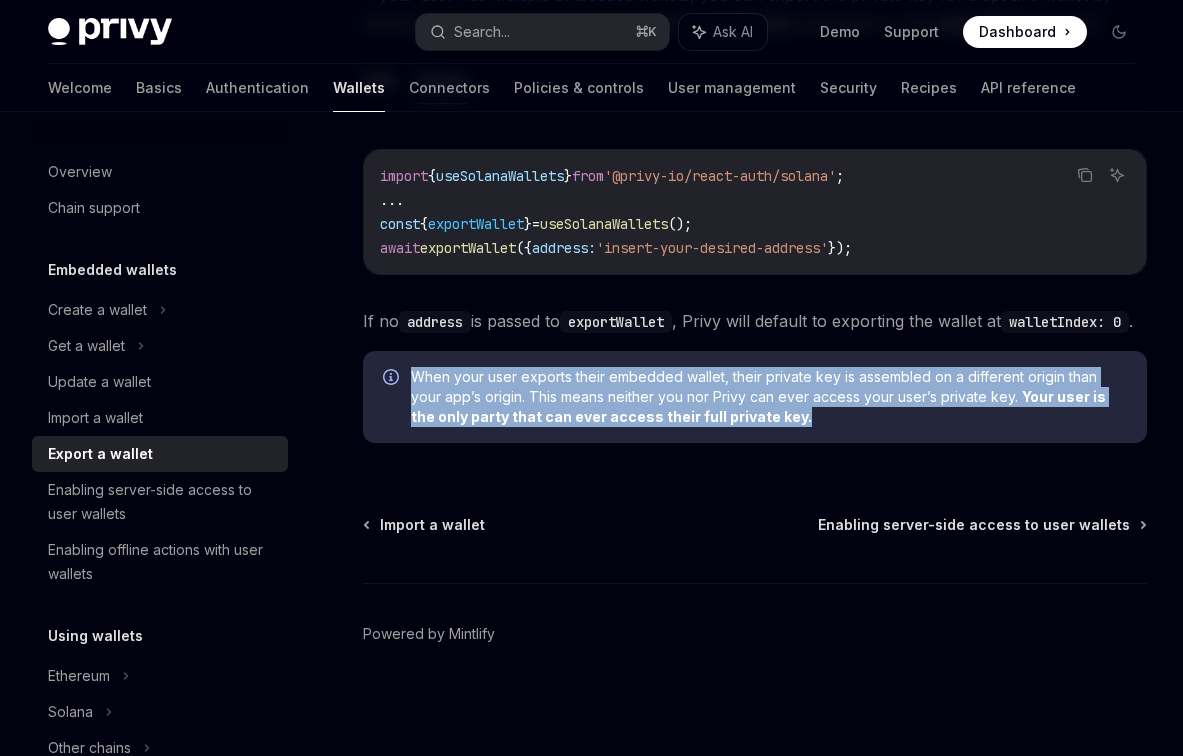 drag, startPoint x: 776, startPoint y: 431, endPoint x: 513, endPoint y: 316, distance: 287.04355 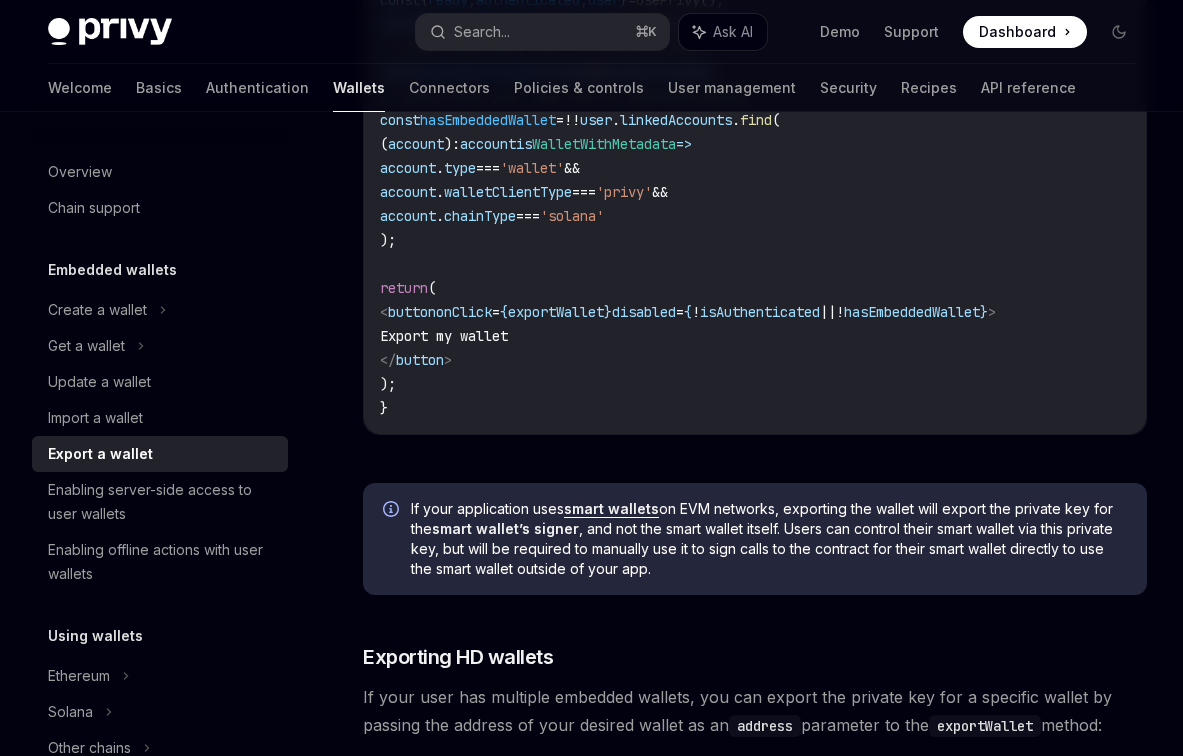 scroll, scrollTop: 1251, scrollLeft: 0, axis: vertical 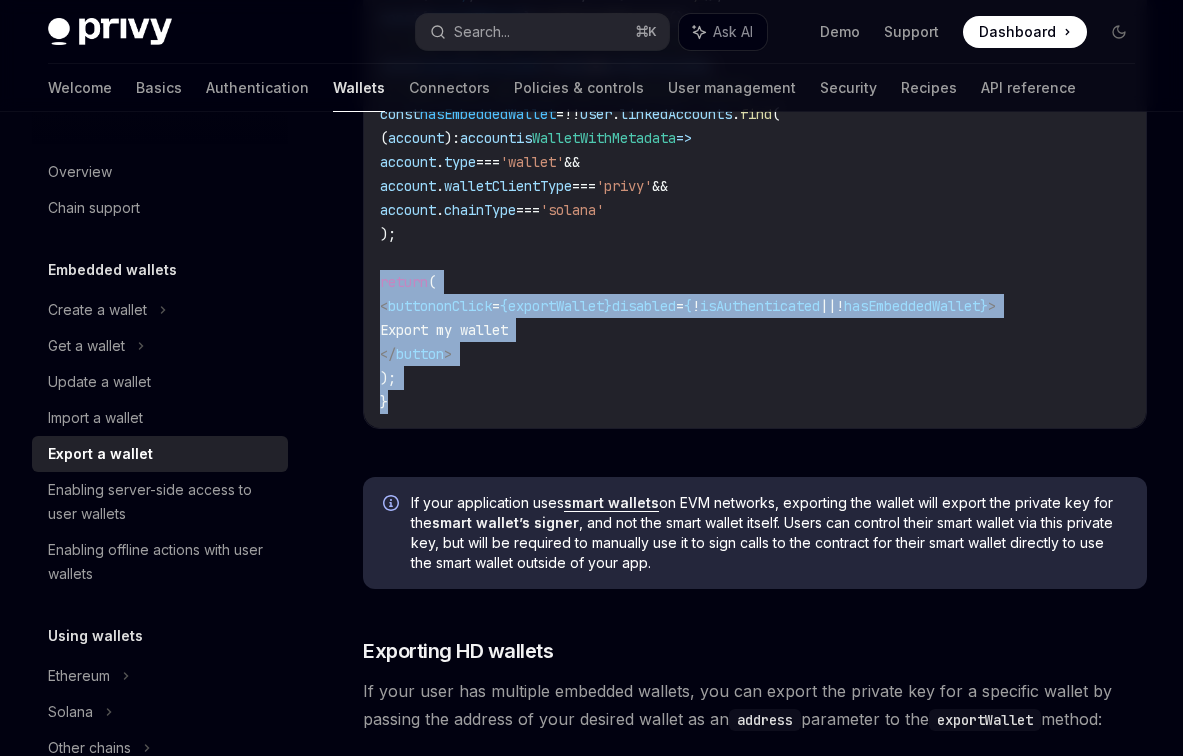 drag, startPoint x: 490, startPoint y: 436, endPoint x: 372, endPoint y: 283, distance: 193.2175 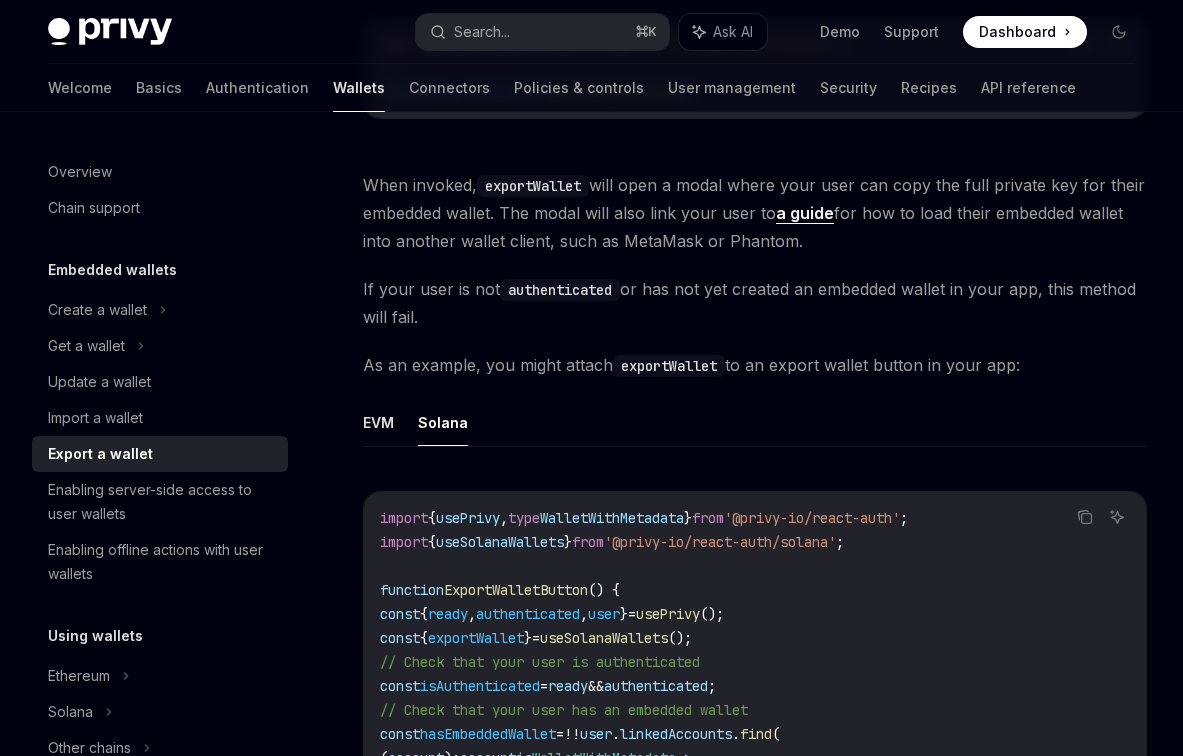 scroll, scrollTop: 0, scrollLeft: 0, axis: both 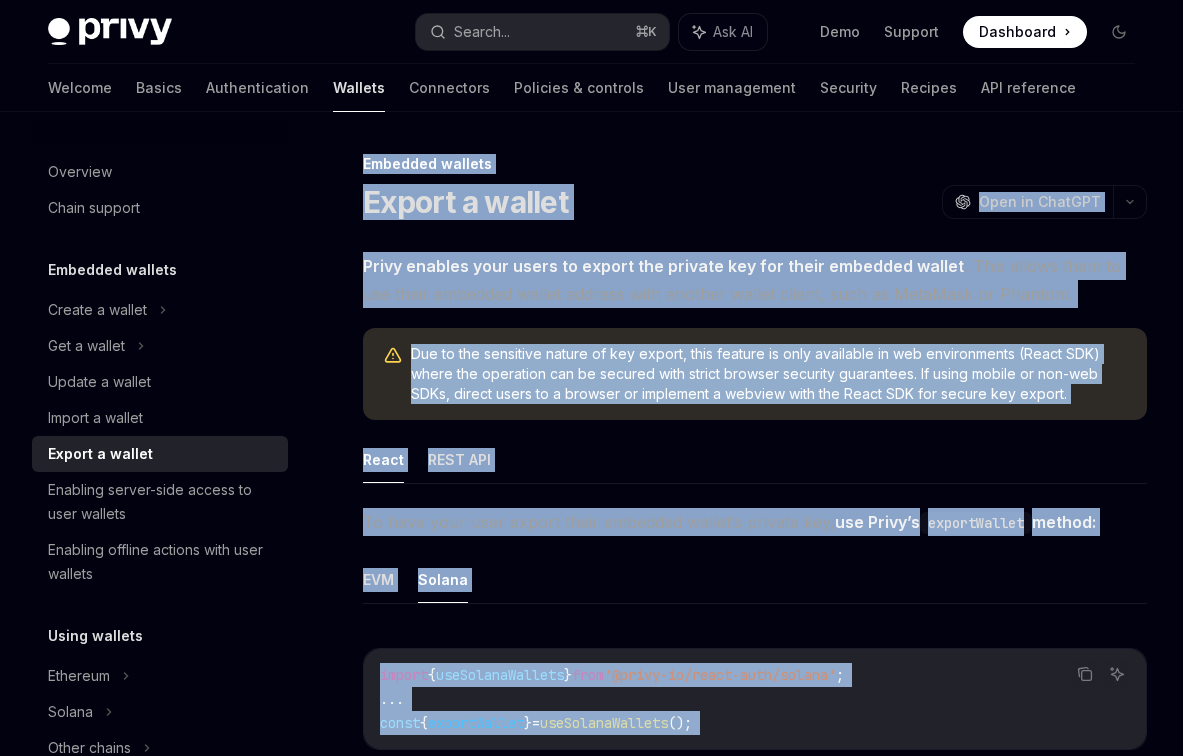 click on "Embedded wallets Export a wallet OpenAI Open in ChatGPT OpenAI Open in ChatGPT Privy enables your users to export the private key for their embedded wallet . This allows them to use their embedded wallet address with another wallet client, such as MetaMask or Phantom.
Due to the sensitive nature of key export, this feature is only available in web environments
(React SDK) where the operation can be secured with strict browser security guarantees. If using
mobile or non-web SDKs, direct users to a browser or implement a webview with the React SDK for
secure key export.
React   REST API To have your user export their embedded wallet’s private key,  use Privy’s  exportWallet  method:   EVM   Solana Copy Ask AI import  { useSolanaWallets }  from  '@privy-io/react-auth/solana' ;
...
const  { exportWallet }  =  useSolanaWallets ();
When invoked,  exportWallet  will open a modal where your user can copy the full private key for their embedded wallet. The modal will also link your user to  a guide" at bounding box center (567, 1427) 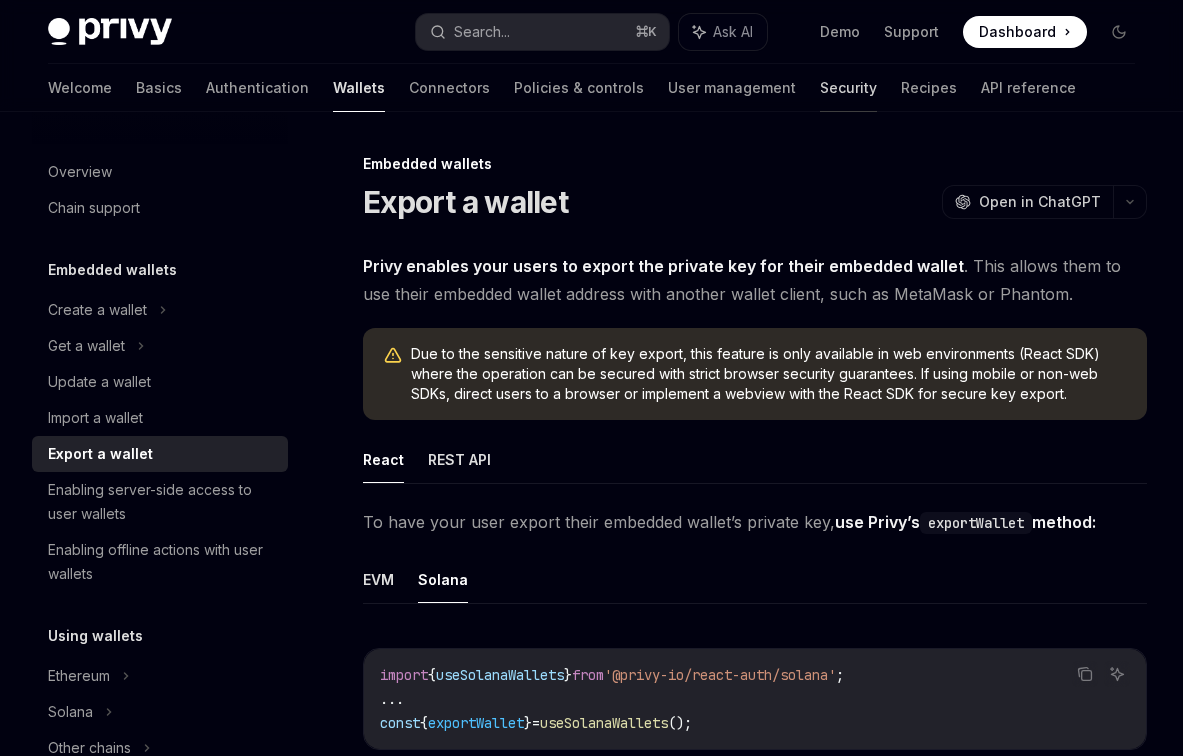 click on "Security" at bounding box center [848, 88] 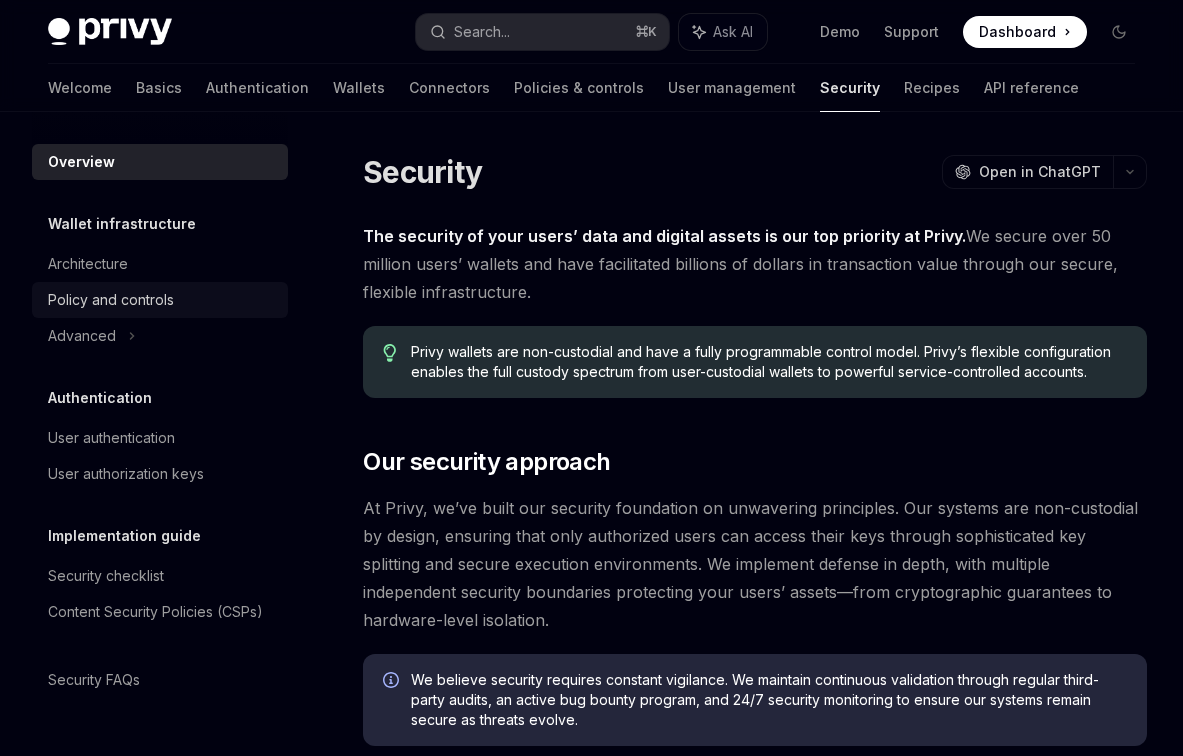 click on "Policy and controls" at bounding box center [162, 300] 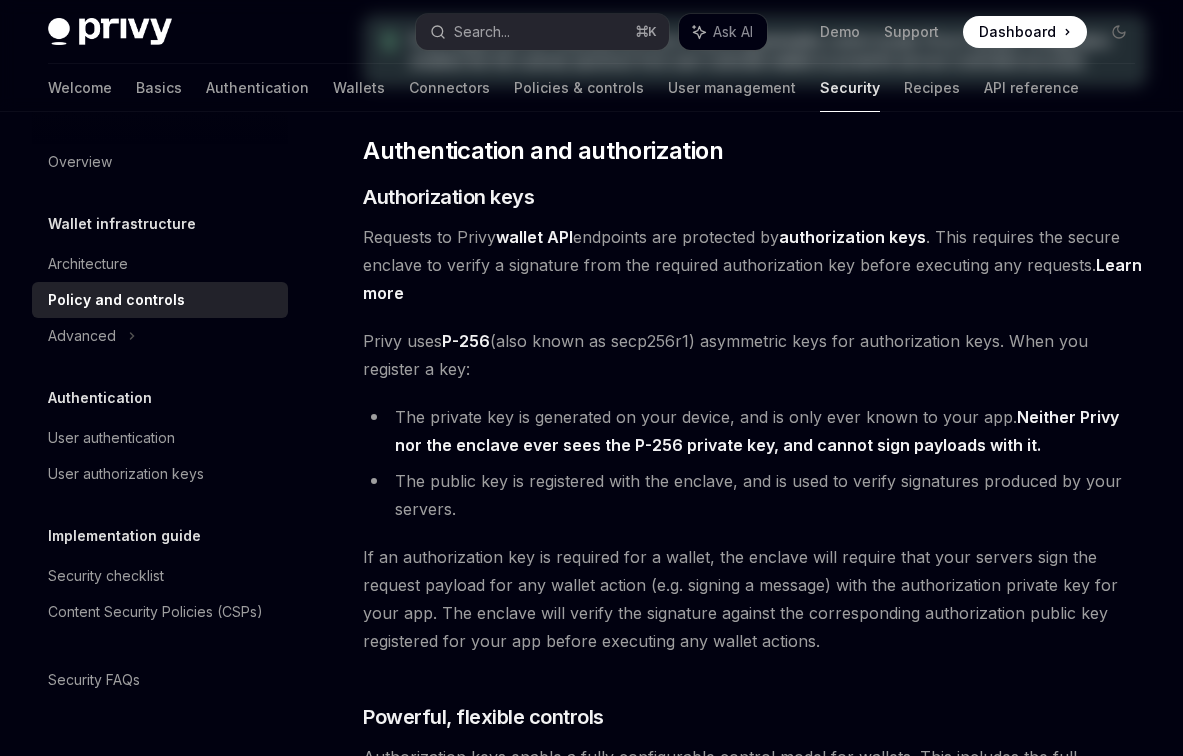 scroll, scrollTop: 0, scrollLeft: 0, axis: both 